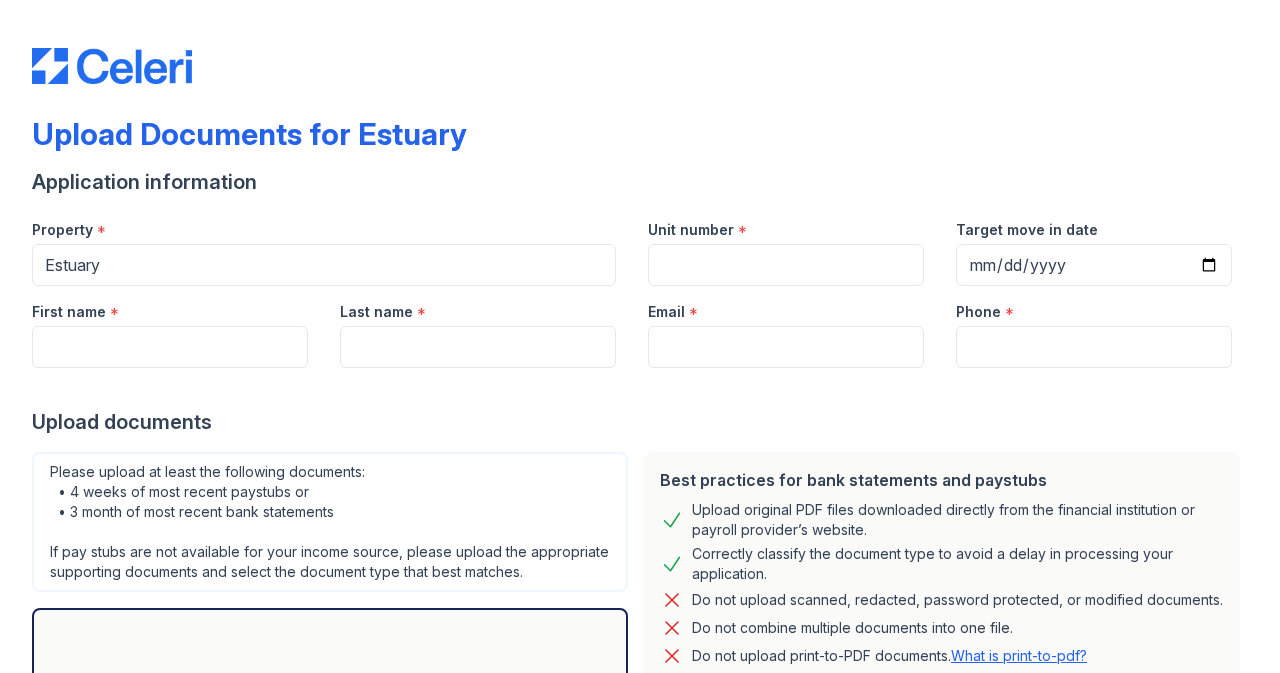 scroll, scrollTop: 0, scrollLeft: 0, axis: both 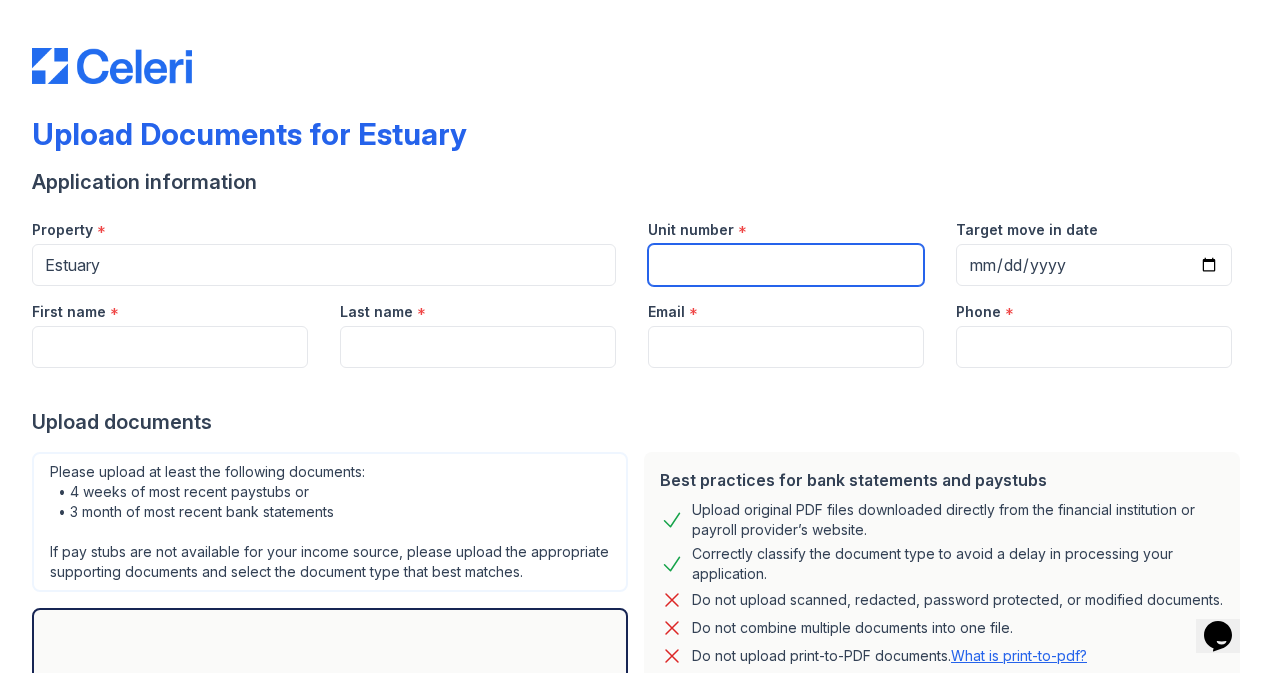 click on "Unit number" at bounding box center [786, 265] 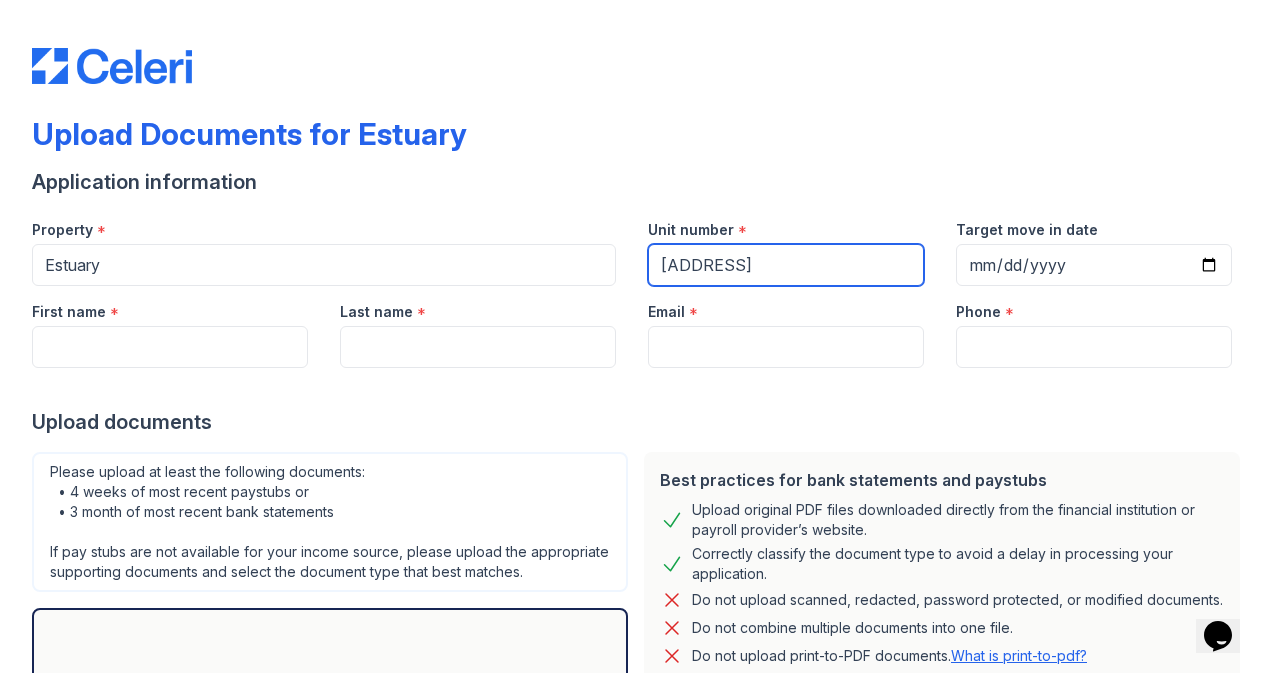 type on "[ADDRESS]" 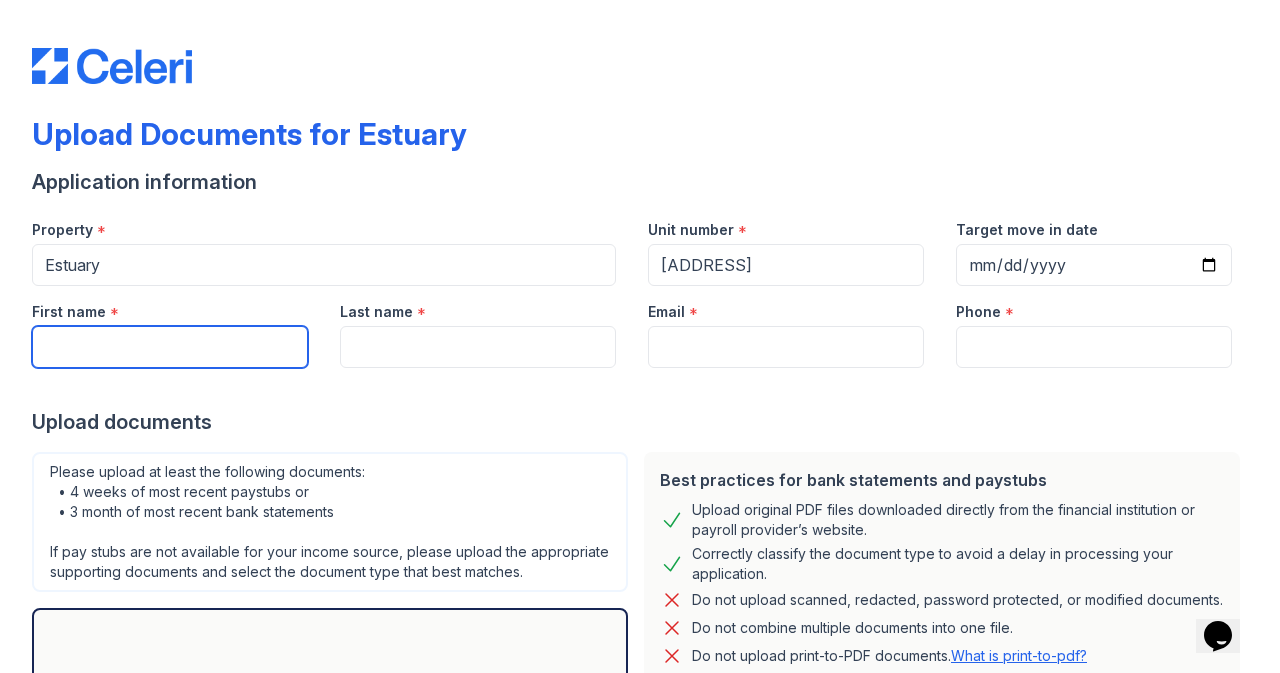 click on "First name" at bounding box center (170, 347) 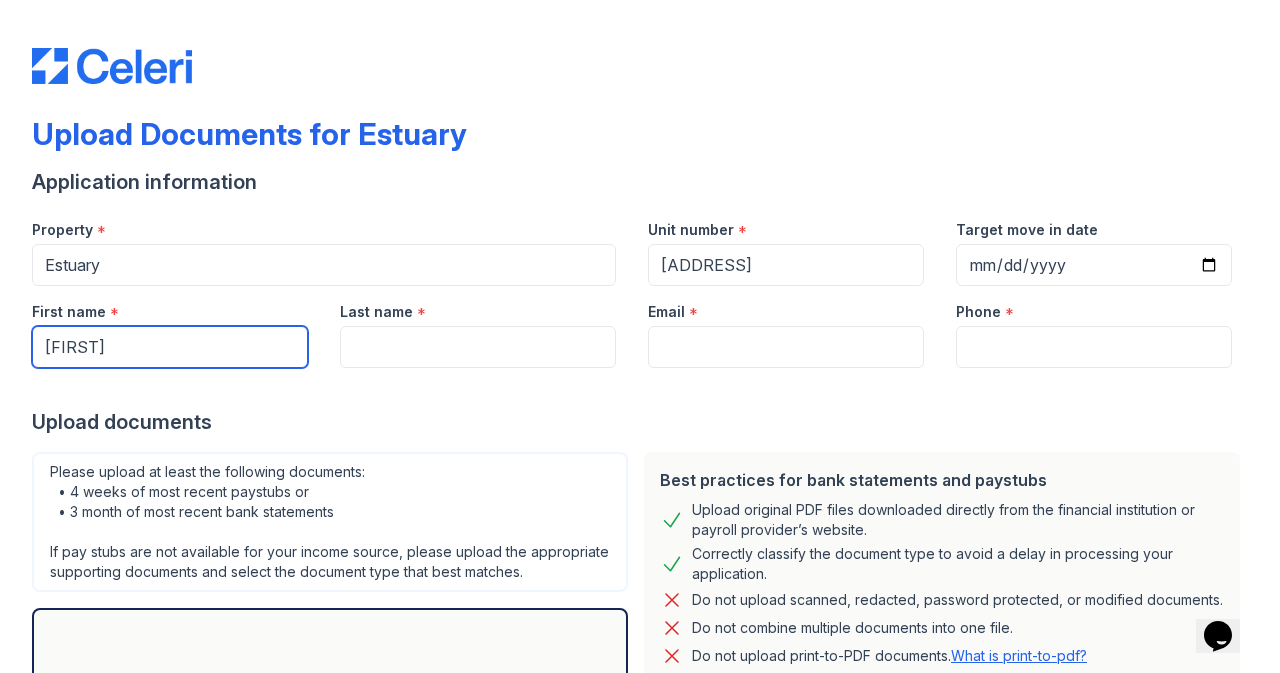 type on "[FIRST]" 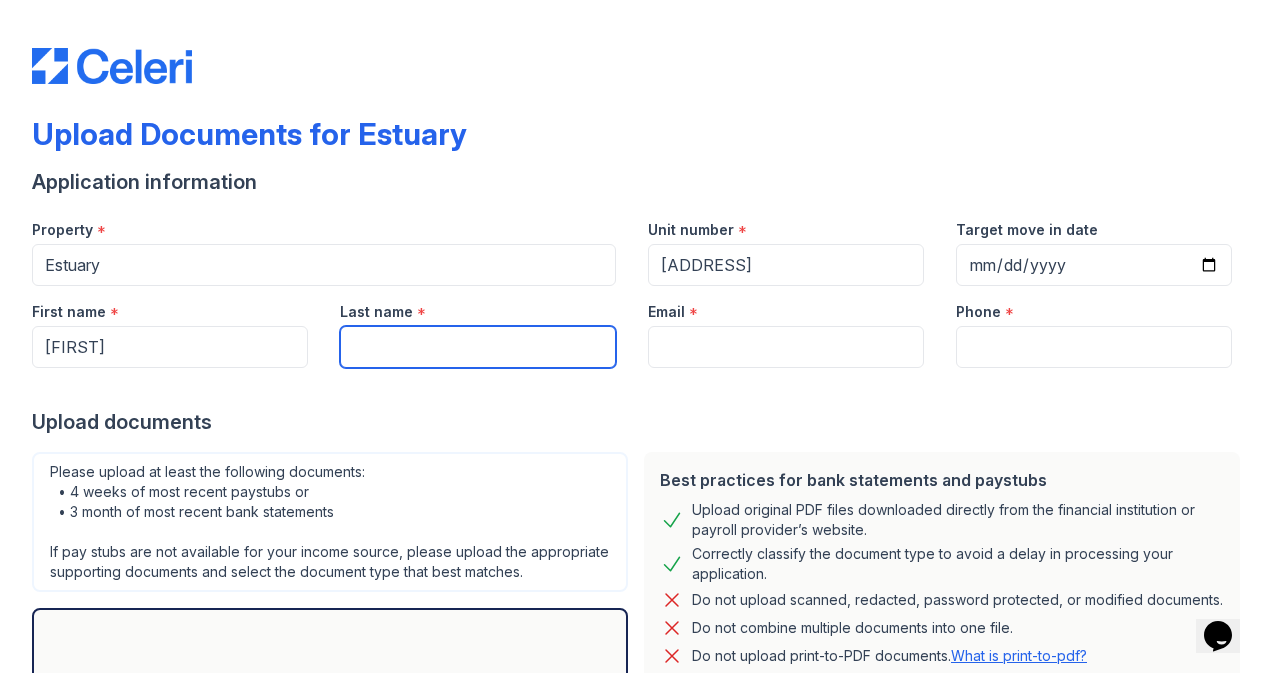 click on "Last name" at bounding box center [478, 347] 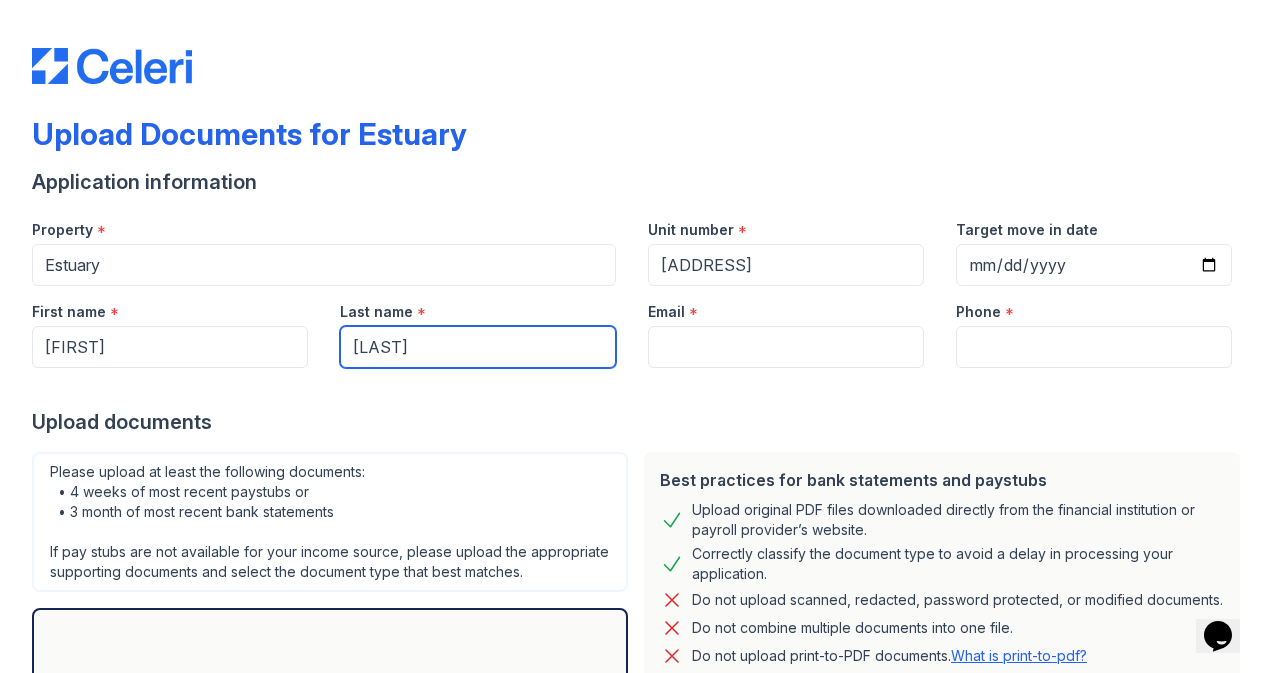 type on "[LAST]" 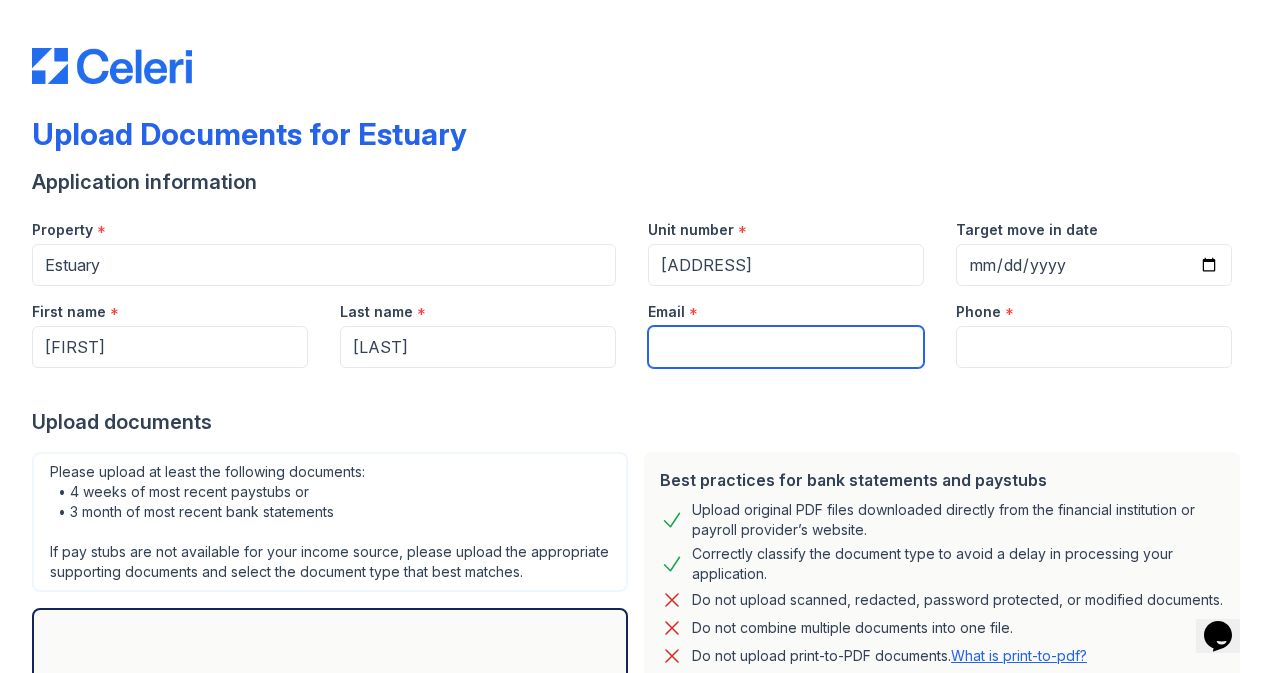 click on "Email" at bounding box center [786, 347] 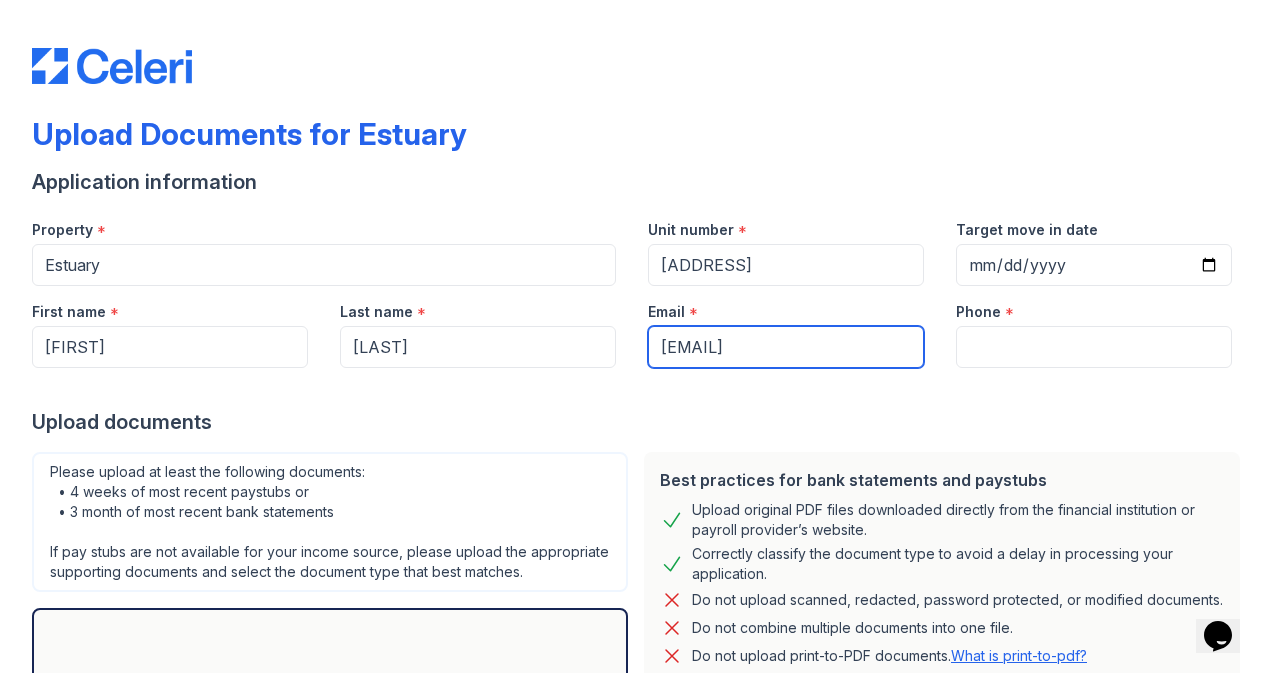 type on "[EMAIL]" 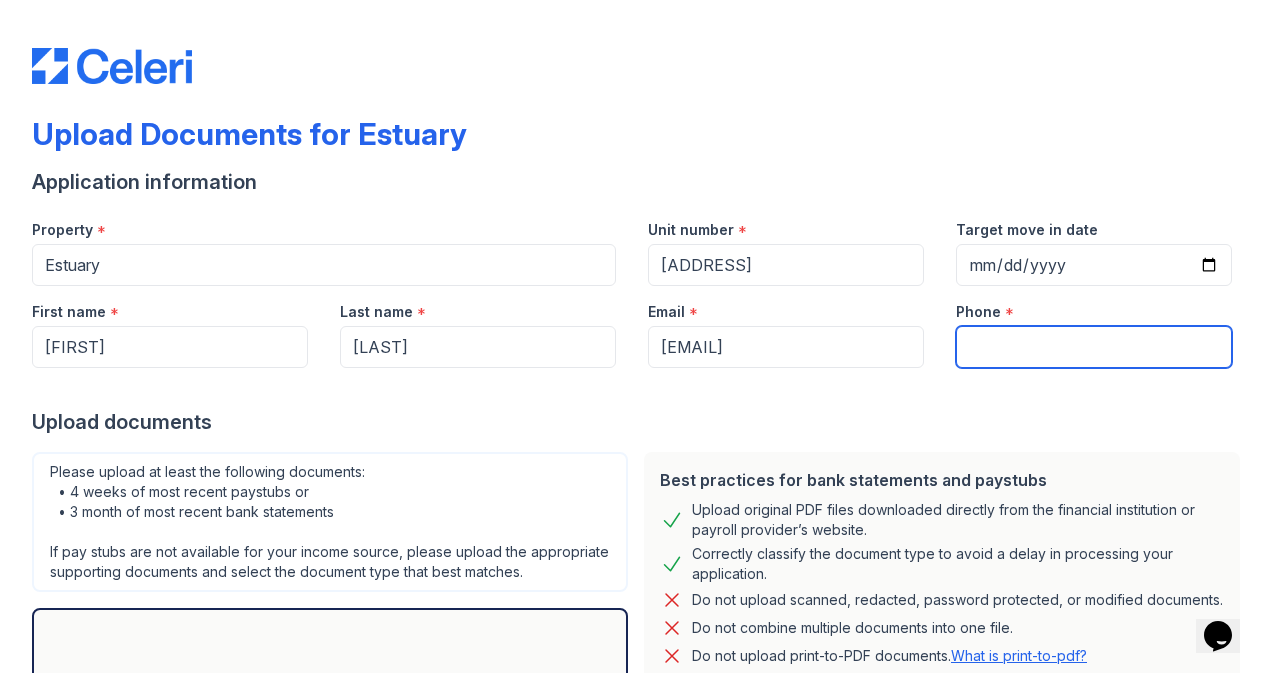 click on "Phone" at bounding box center [1094, 347] 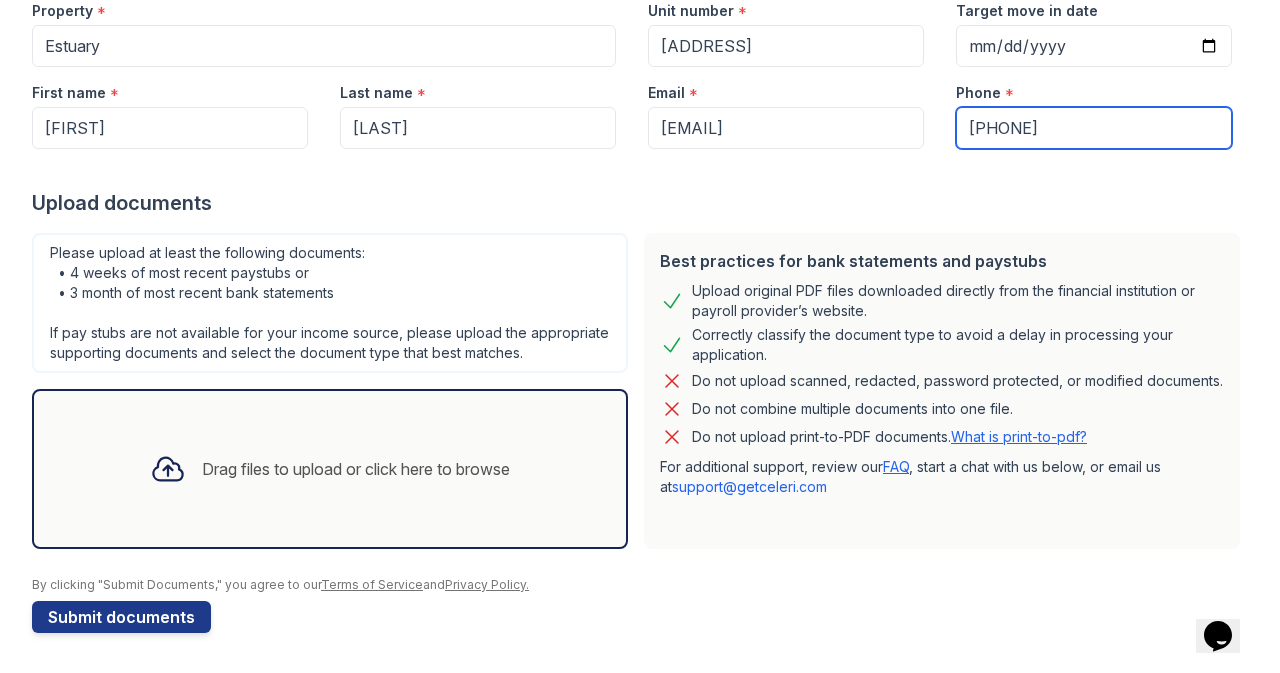 scroll, scrollTop: 237, scrollLeft: 0, axis: vertical 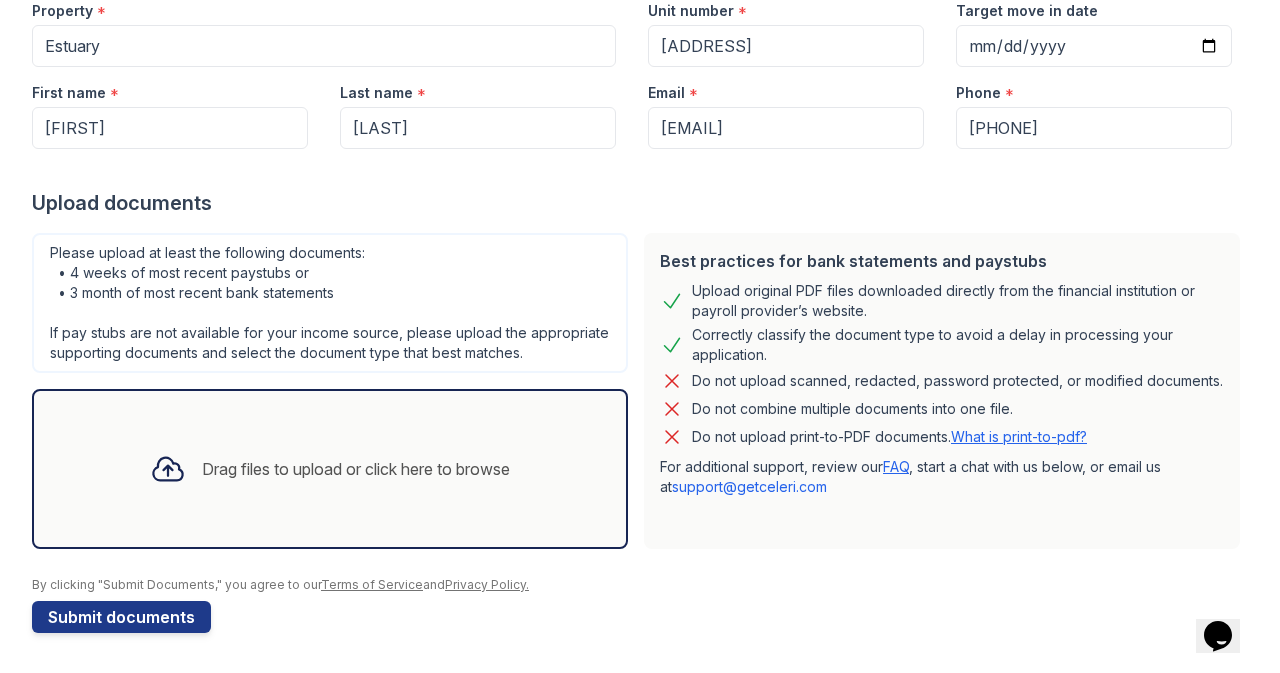 click on "Drag files to upload or click here to browse" at bounding box center [356, 469] 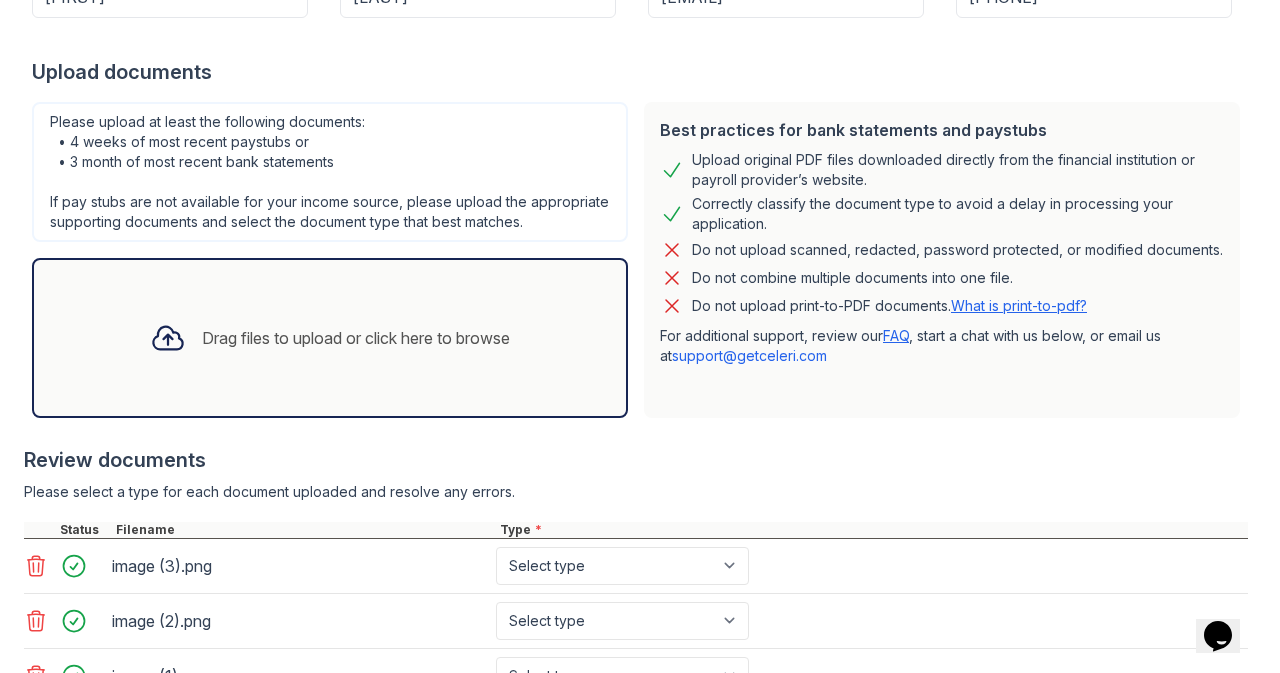 scroll, scrollTop: 586, scrollLeft: 0, axis: vertical 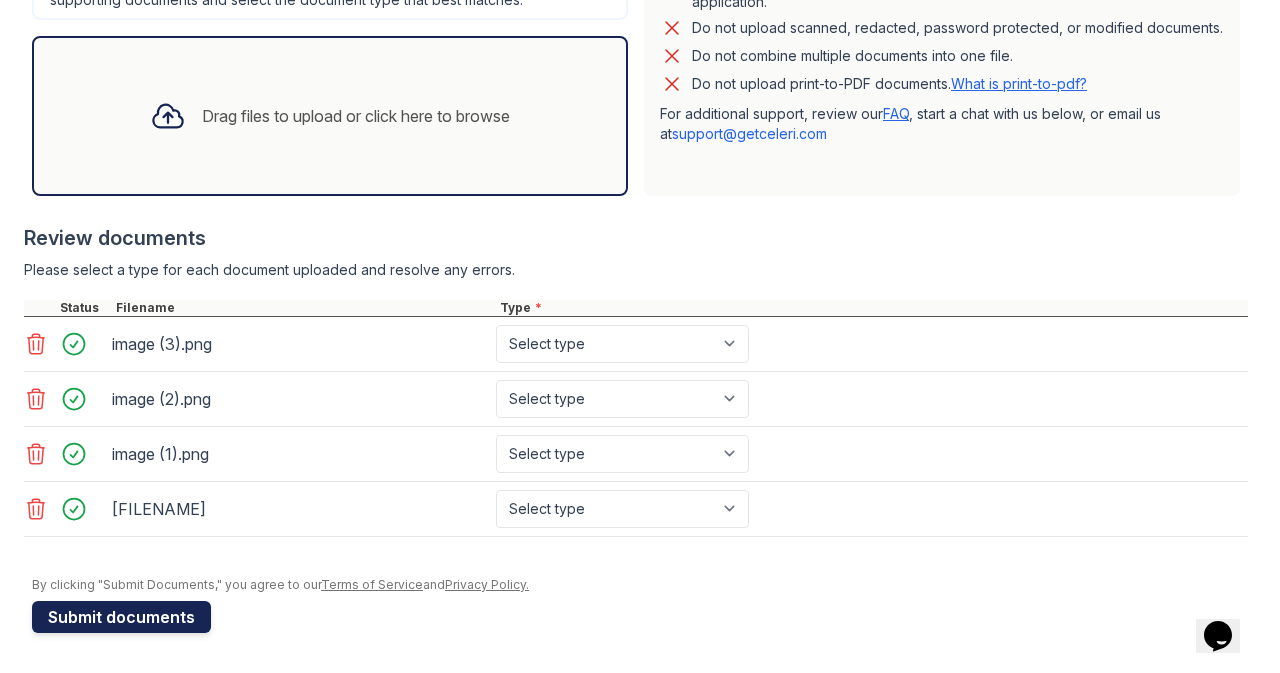 click on "Submit documents" at bounding box center (121, 617) 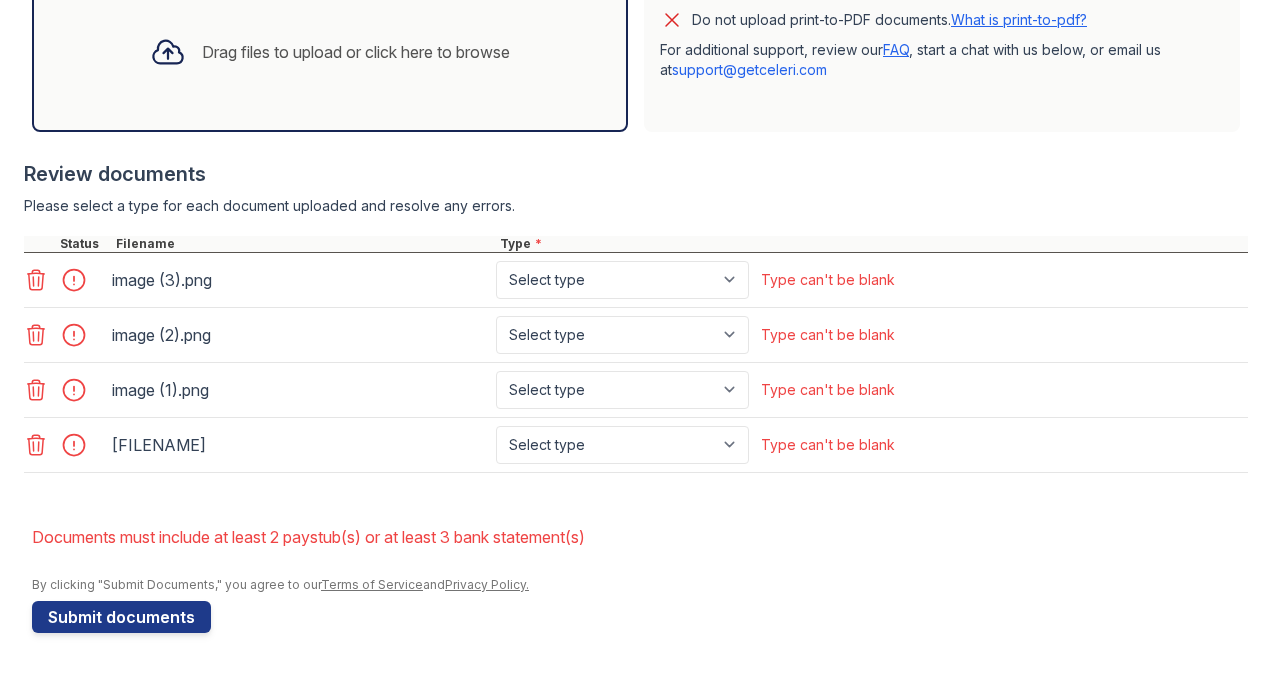 scroll, scrollTop: 702, scrollLeft: 0, axis: vertical 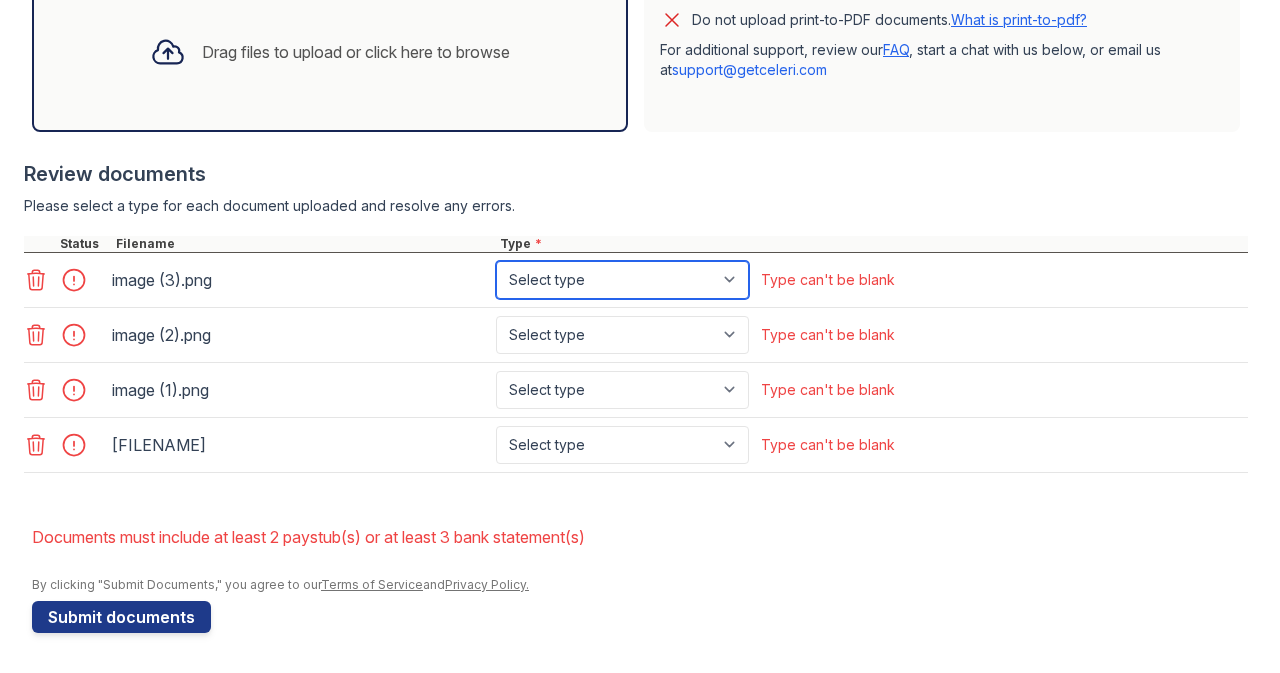 click on "Select type
Paystub
Bank Statement
Offer Letter
Tax Documents
Benefit Award Letter
Investment Account Statement
Other" at bounding box center (622, 280) 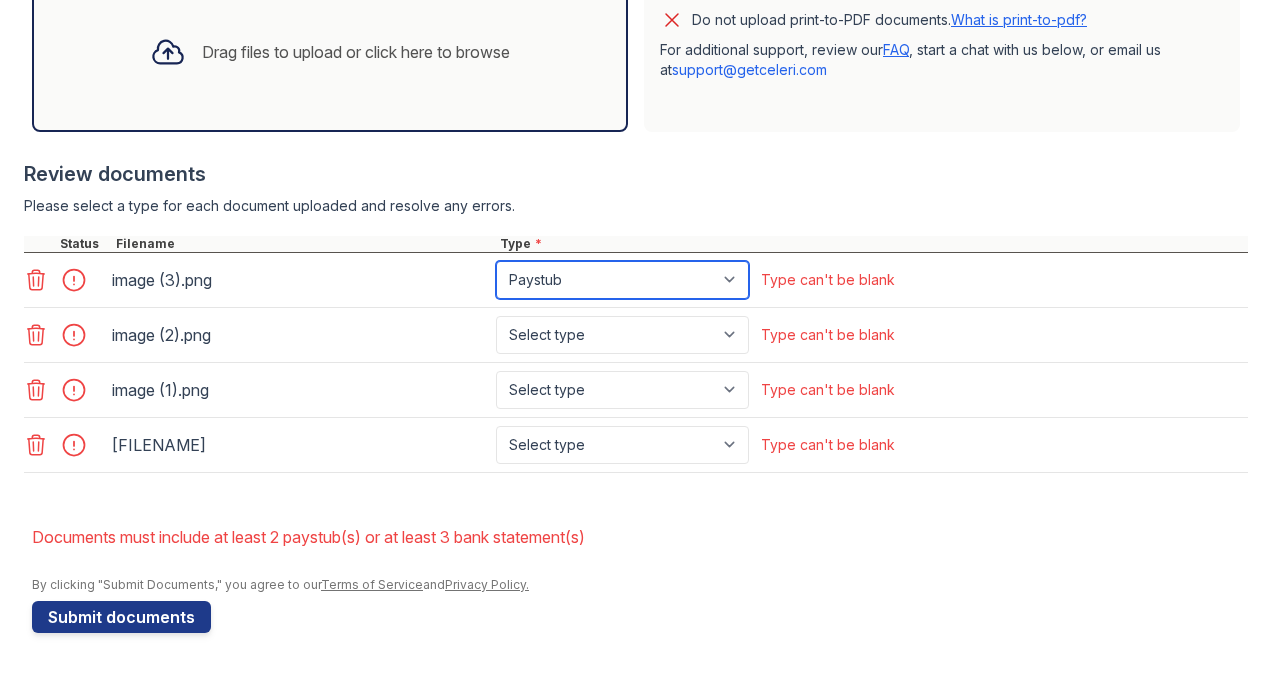 click on "Select type
Paystub
Bank Statement
Offer Letter
Tax Documents
Benefit Award Letter
Investment Account Statement
Other" at bounding box center [622, 280] 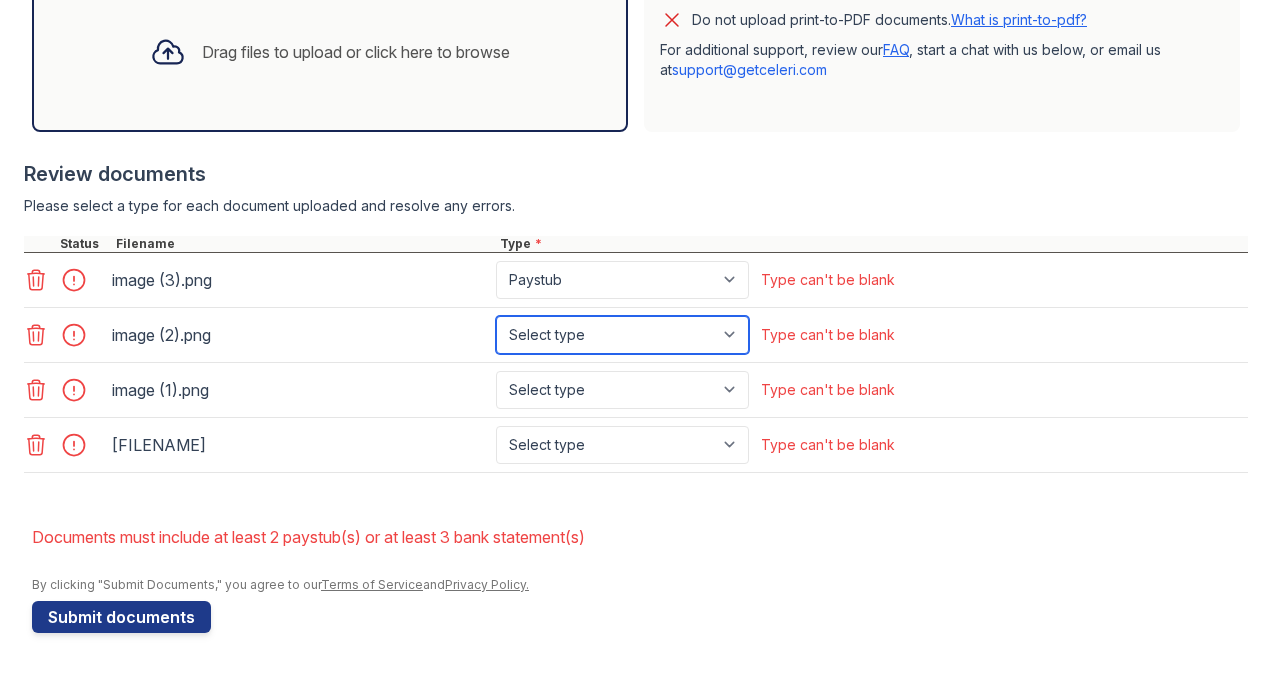 click on "Select type
Paystub
Bank Statement
Offer Letter
Tax Documents
Benefit Award Letter
Investment Account Statement
Other" at bounding box center (622, 335) 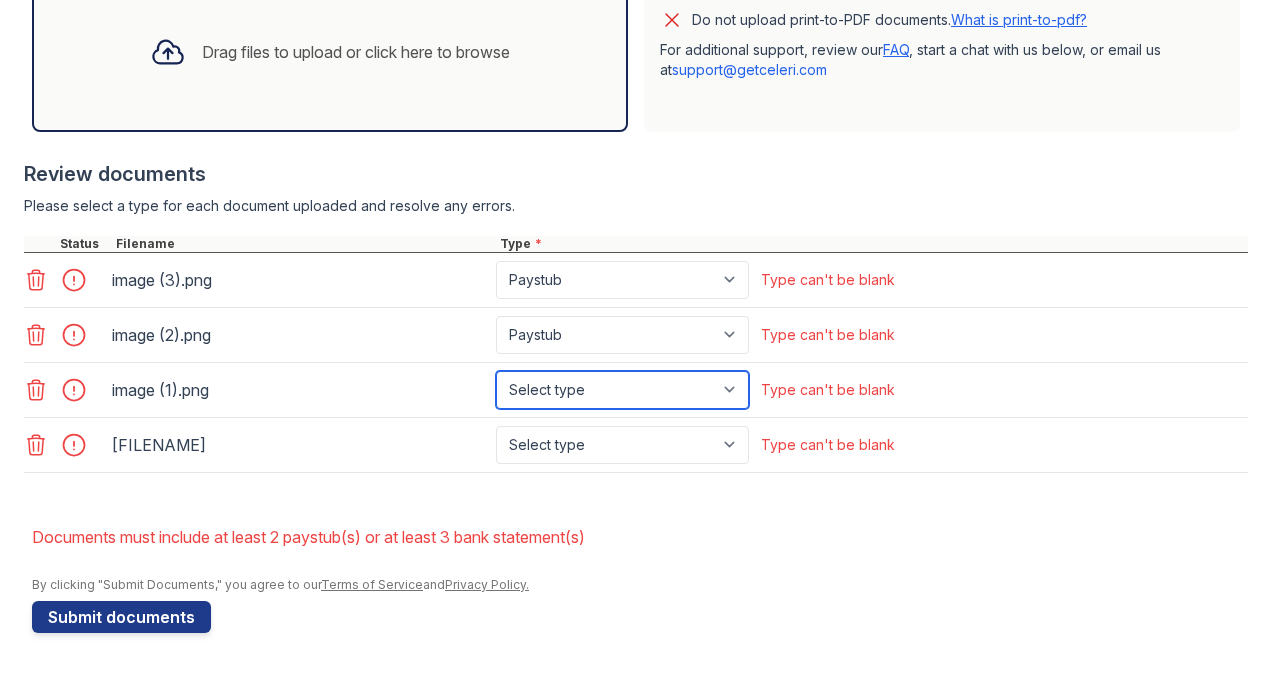click on "Select type
Paystub
Bank Statement
Offer Letter
Tax Documents
Benefit Award Letter
Investment Account Statement
Other" at bounding box center (622, 390) 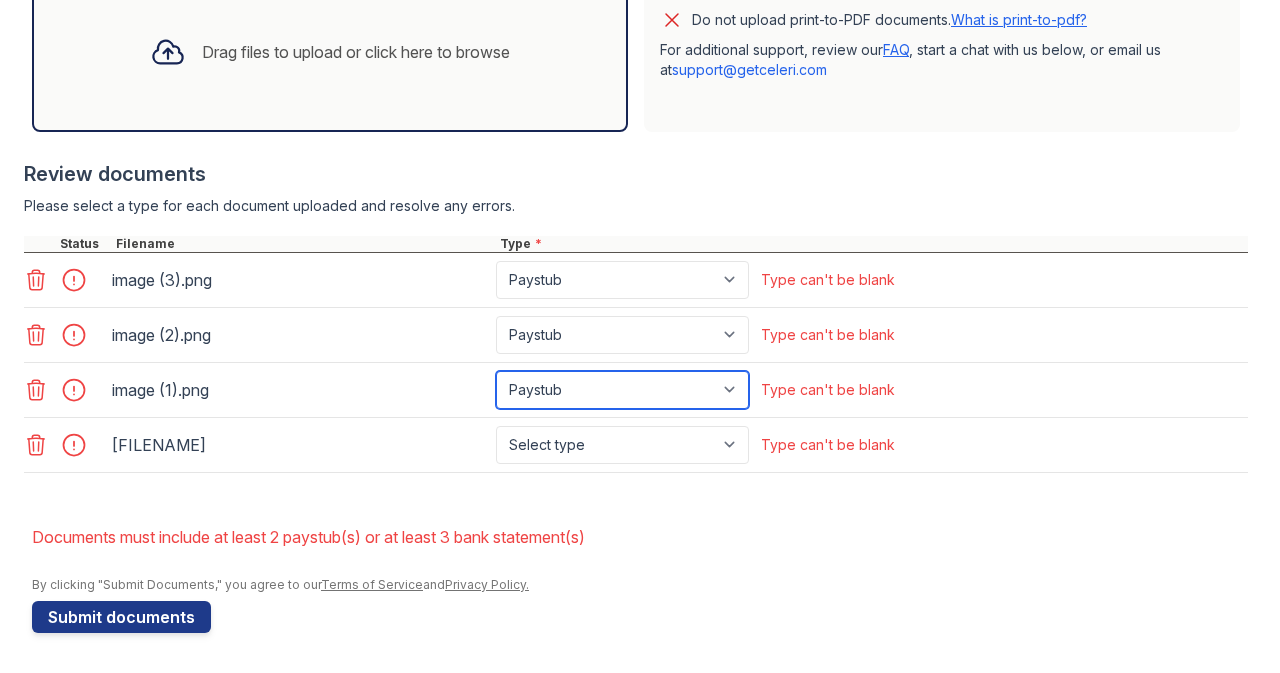click on "Select type
Paystub
Bank Statement
Offer Letter
Tax Documents
Benefit Award Letter
Investment Account Statement
Other" at bounding box center (622, 390) 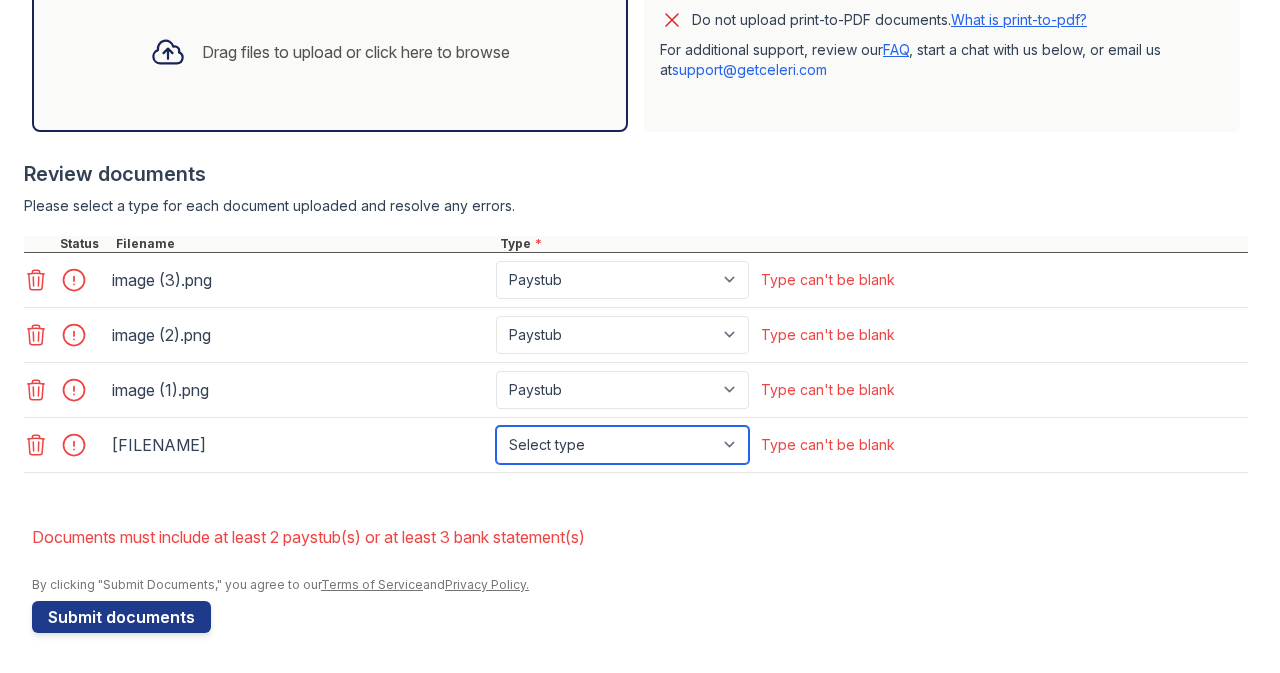 click on "Select type
Paystub
Bank Statement
Offer Letter
Tax Documents
Benefit Award Letter
Investment Account Statement
Other" at bounding box center [622, 445] 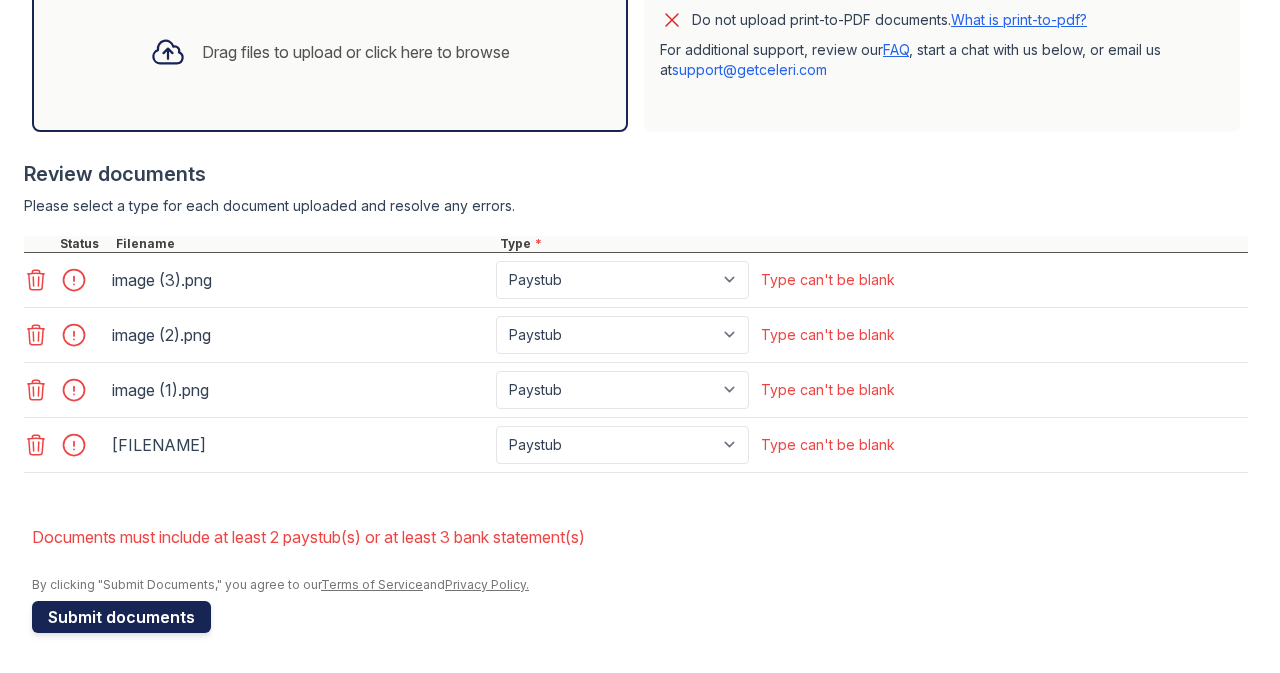 click on "Submit documents" at bounding box center (121, 617) 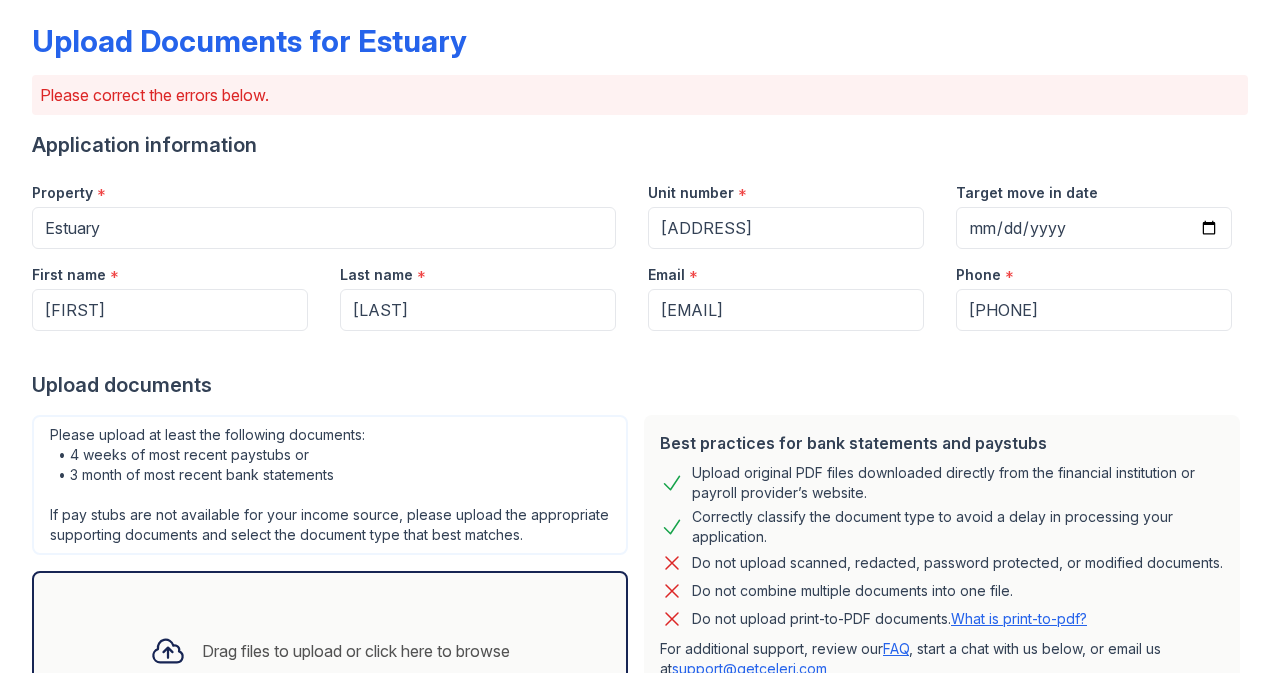 scroll, scrollTop: 642, scrollLeft: 0, axis: vertical 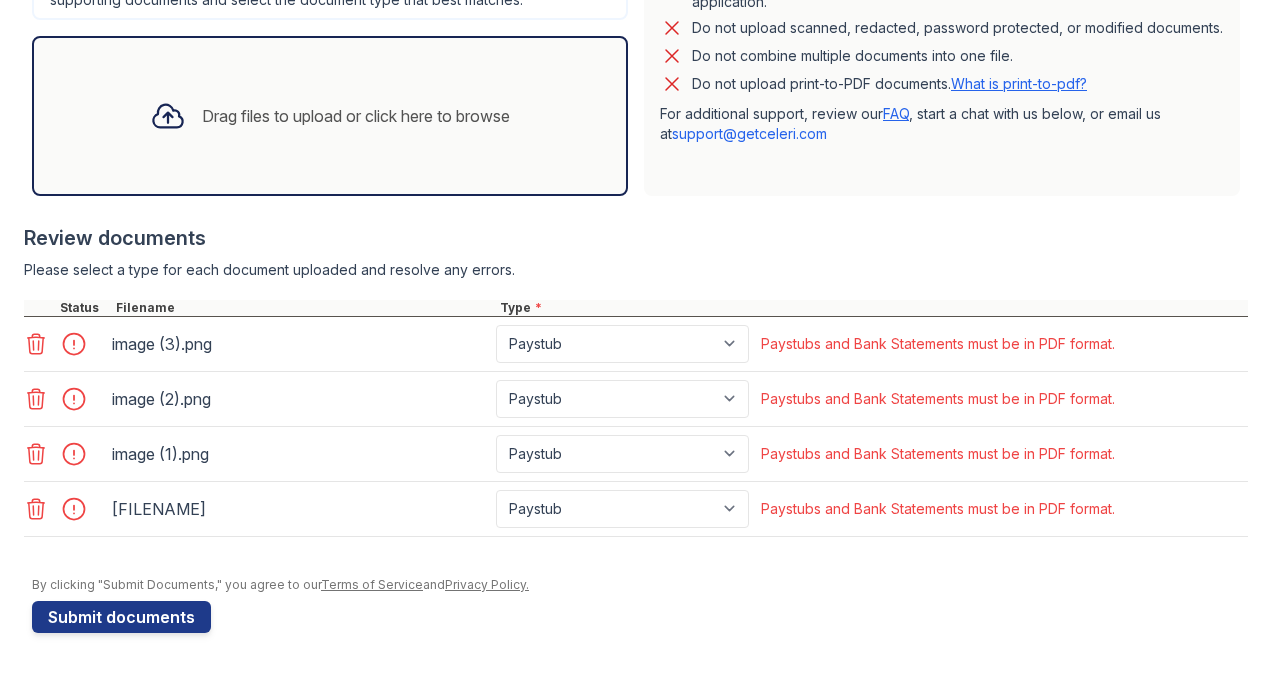 click 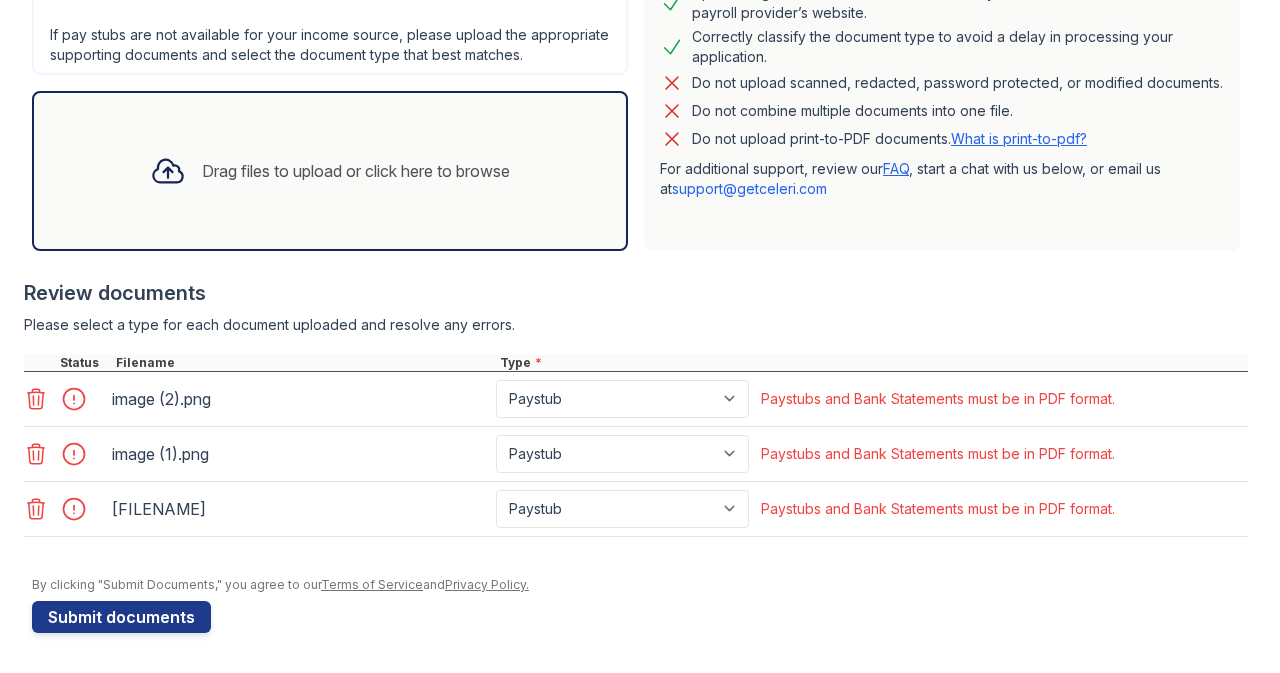scroll, scrollTop: 588, scrollLeft: 0, axis: vertical 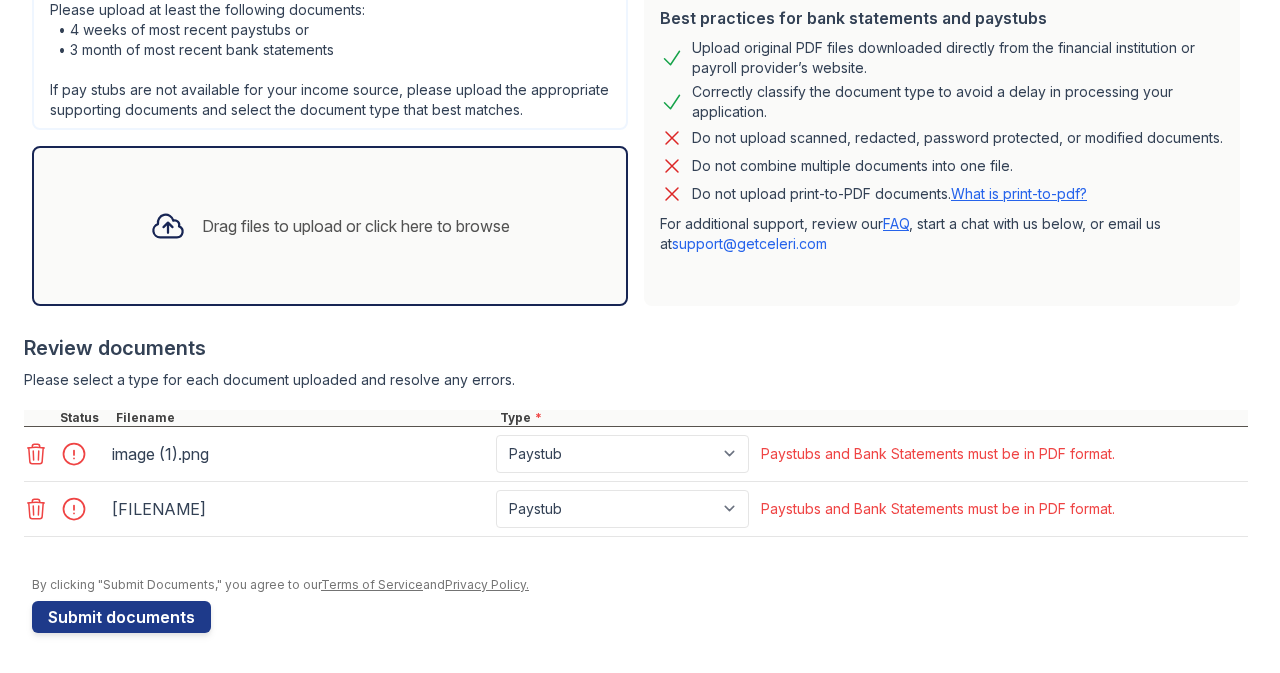 click 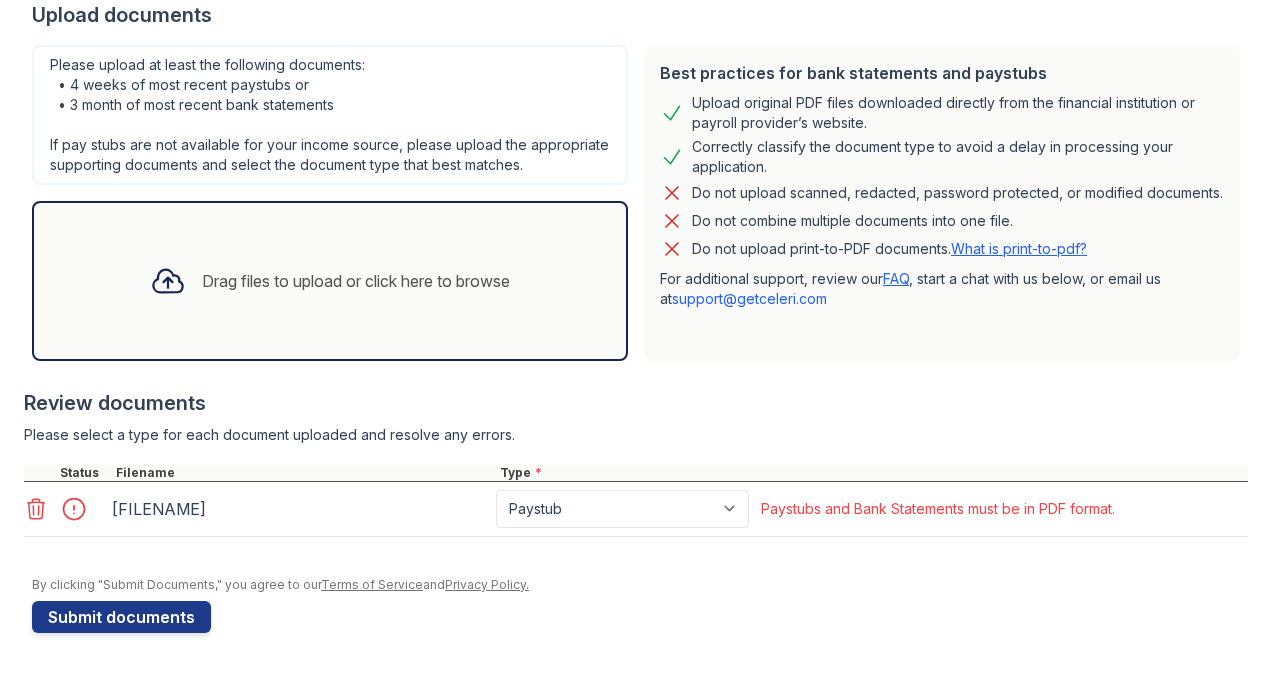 click 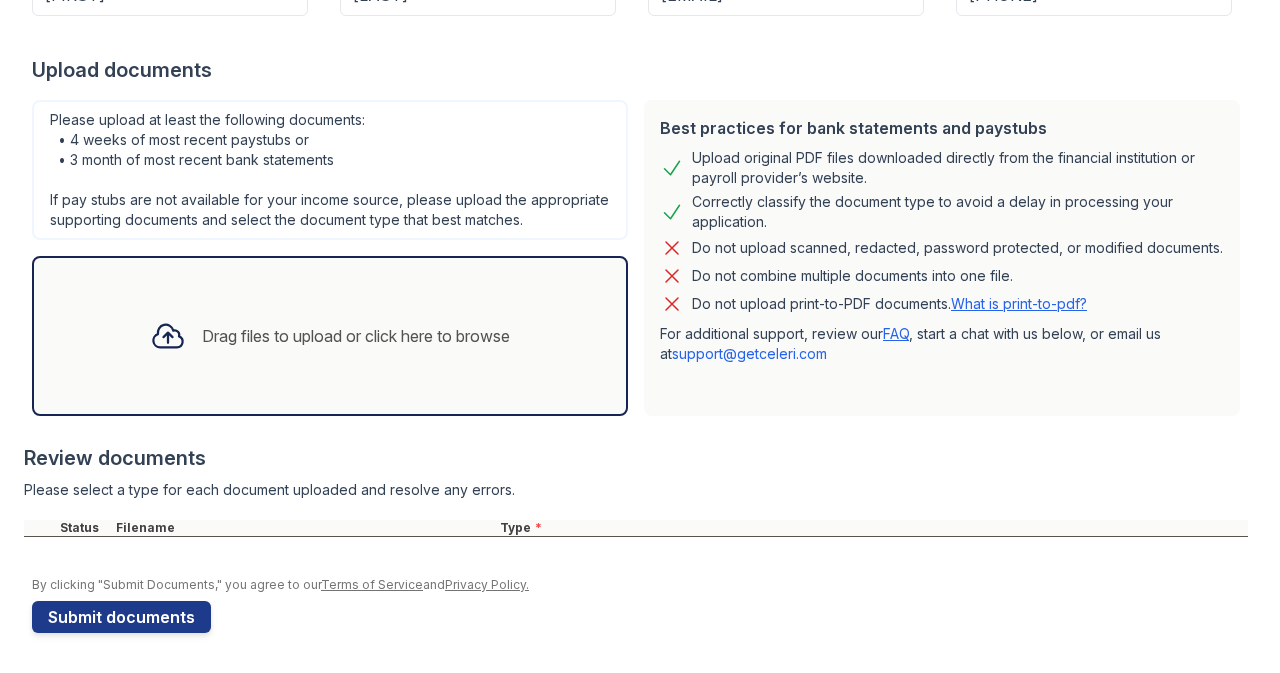 scroll, scrollTop: 426, scrollLeft: 0, axis: vertical 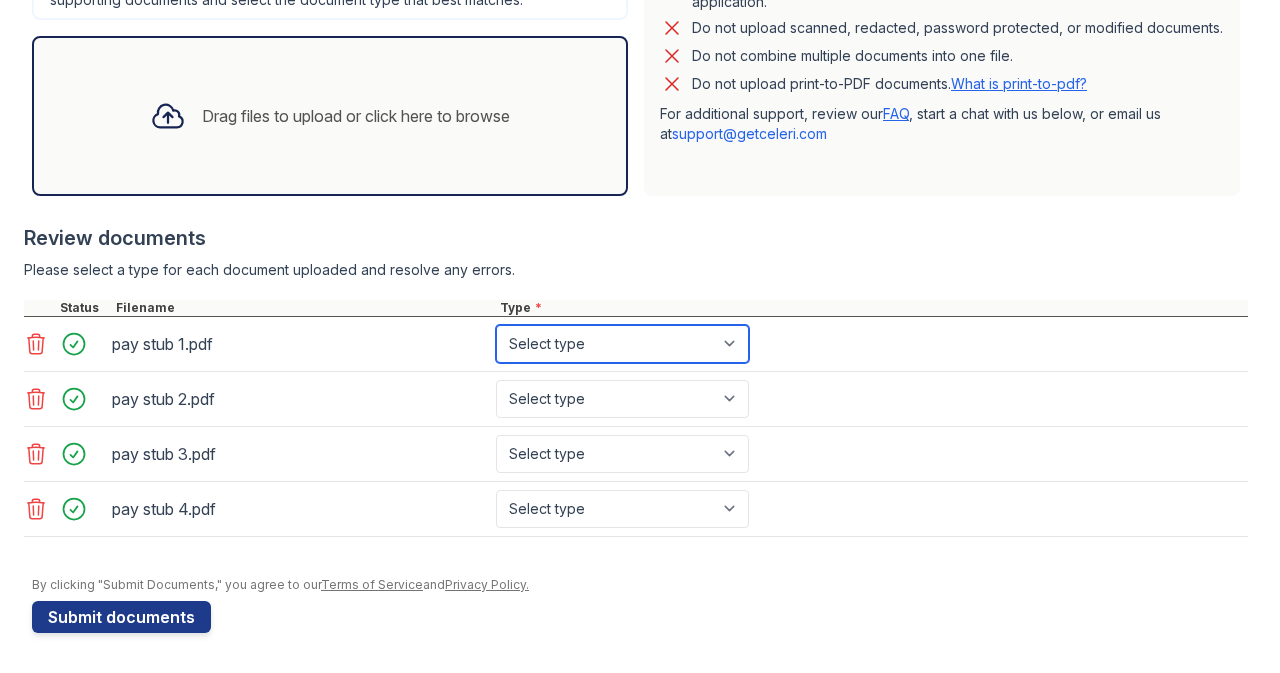 click on "Select type
Paystub
Bank Statement
Offer Letter
Tax Documents
Benefit Award Letter
Investment Account Statement
Other" at bounding box center (622, 344) 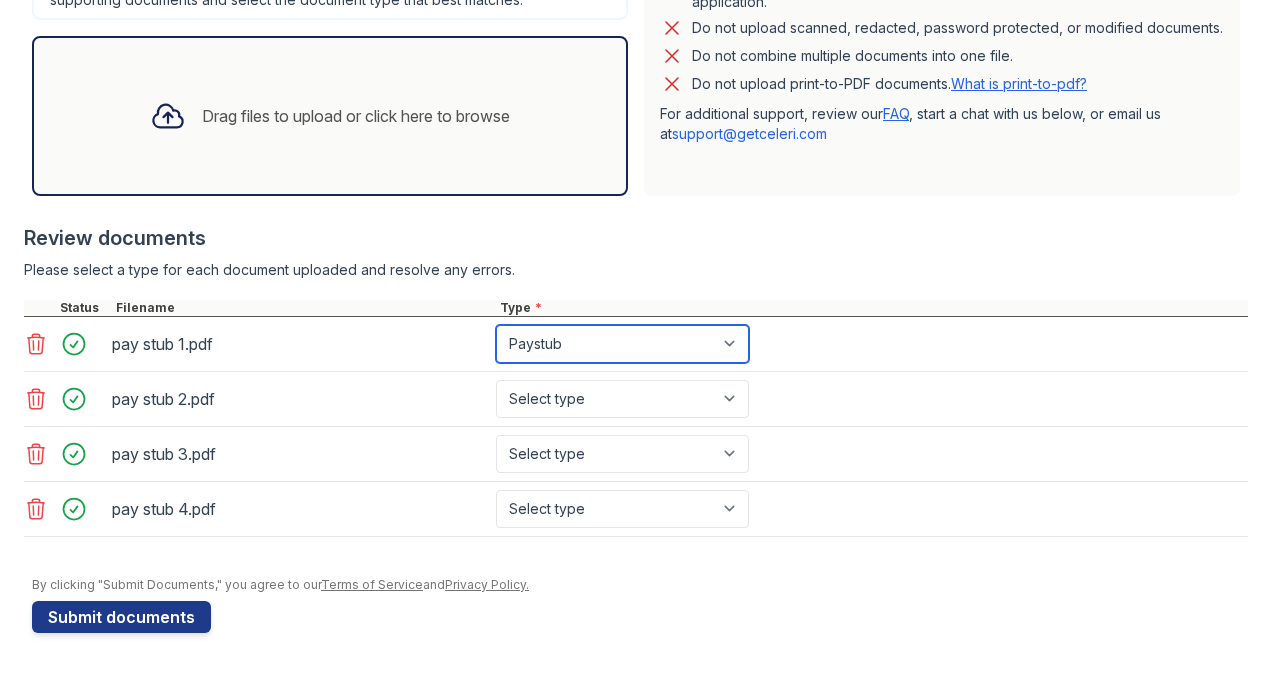 click on "Select type
Paystub
Bank Statement
Offer Letter
Tax Documents
Benefit Award Letter
Investment Account Statement
Other" at bounding box center [622, 344] 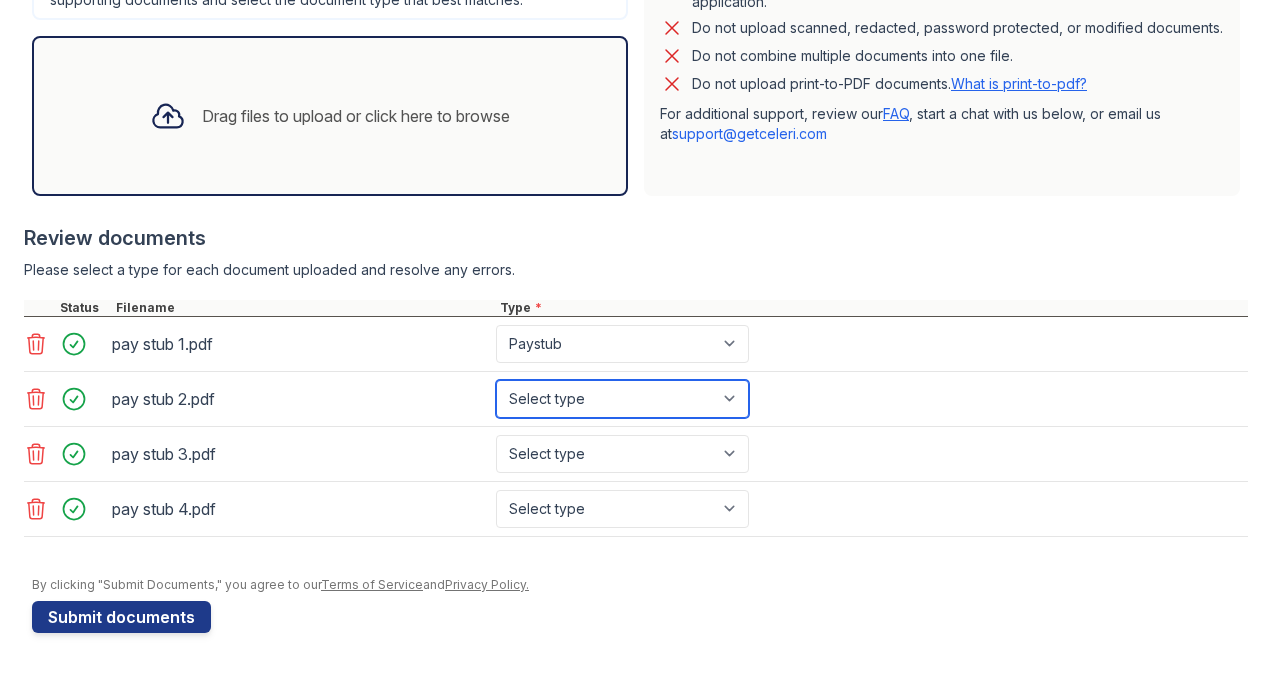 click on "Select type
Paystub
Bank Statement
Offer Letter
Tax Documents
Benefit Award Letter
Investment Account Statement
Other" at bounding box center [622, 399] 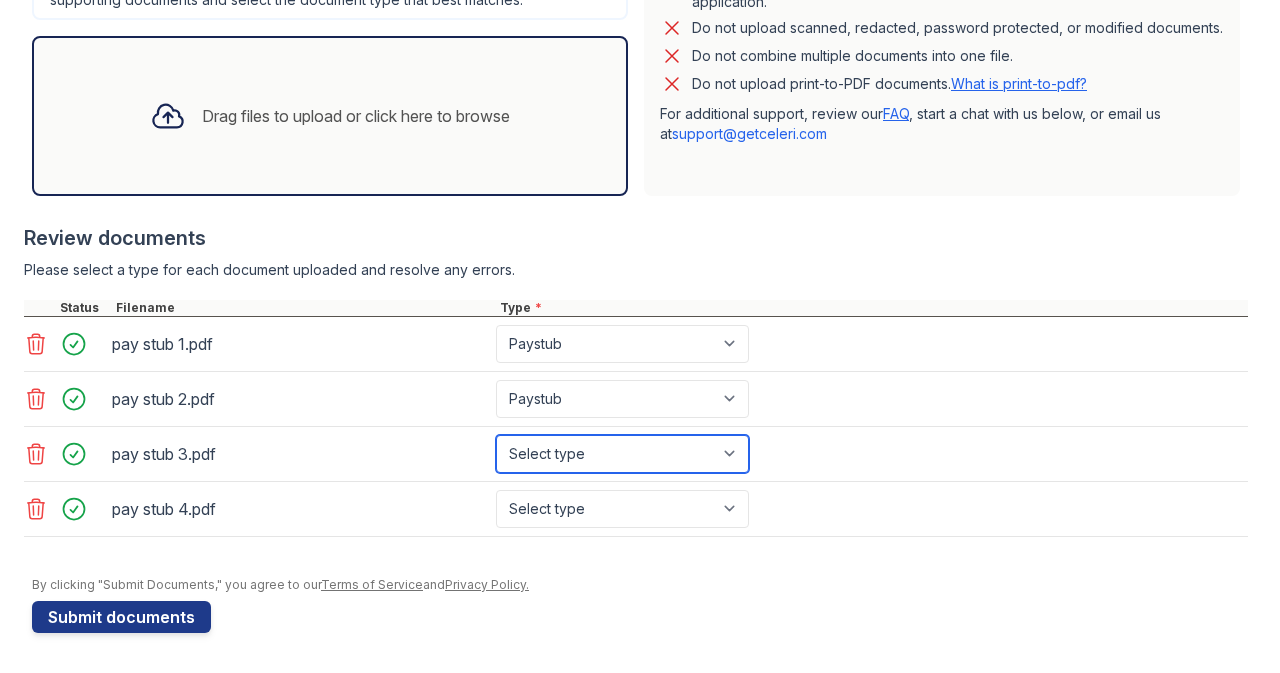 click on "Select type
Paystub
Bank Statement
Offer Letter
Tax Documents
Benefit Award Letter
Investment Account Statement
Other" at bounding box center [622, 454] 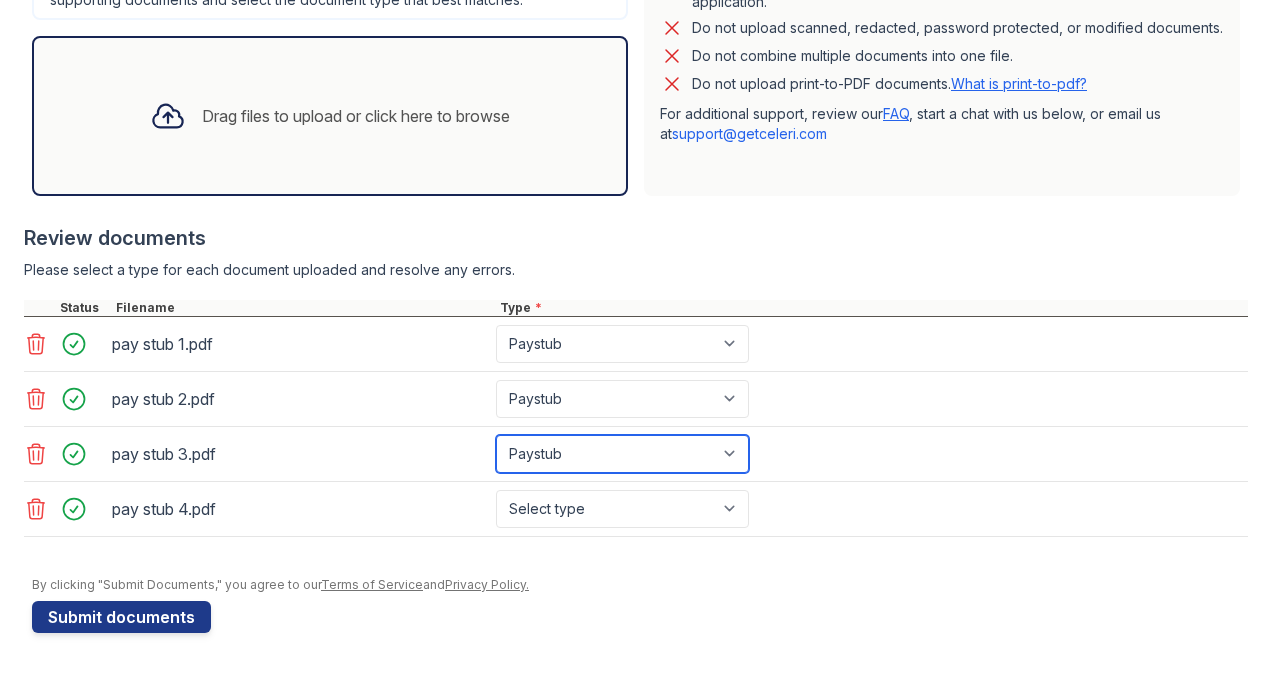 click on "Select type
Paystub
Bank Statement
Offer Letter
Tax Documents
Benefit Award Letter
Investment Account Statement
Other" at bounding box center [622, 454] 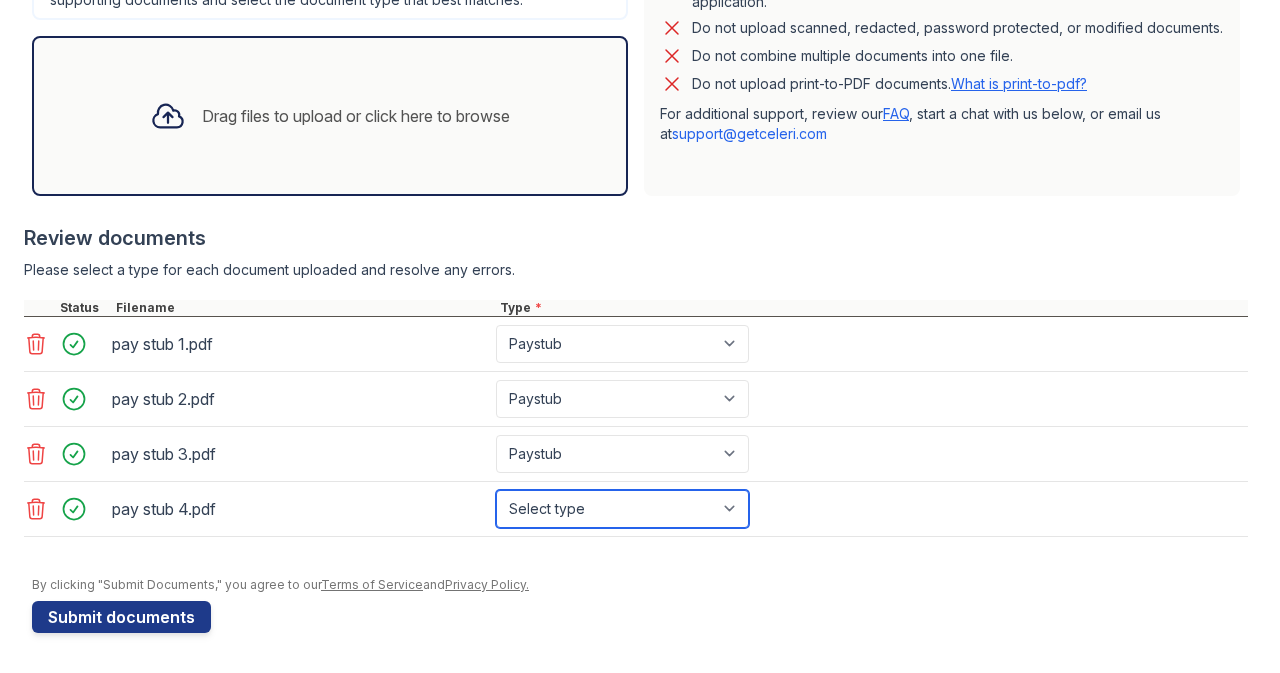 click on "Select type
Paystub
Bank Statement
Offer Letter
Tax Documents
Benefit Award Letter
Investment Account Statement
Other" at bounding box center [622, 509] 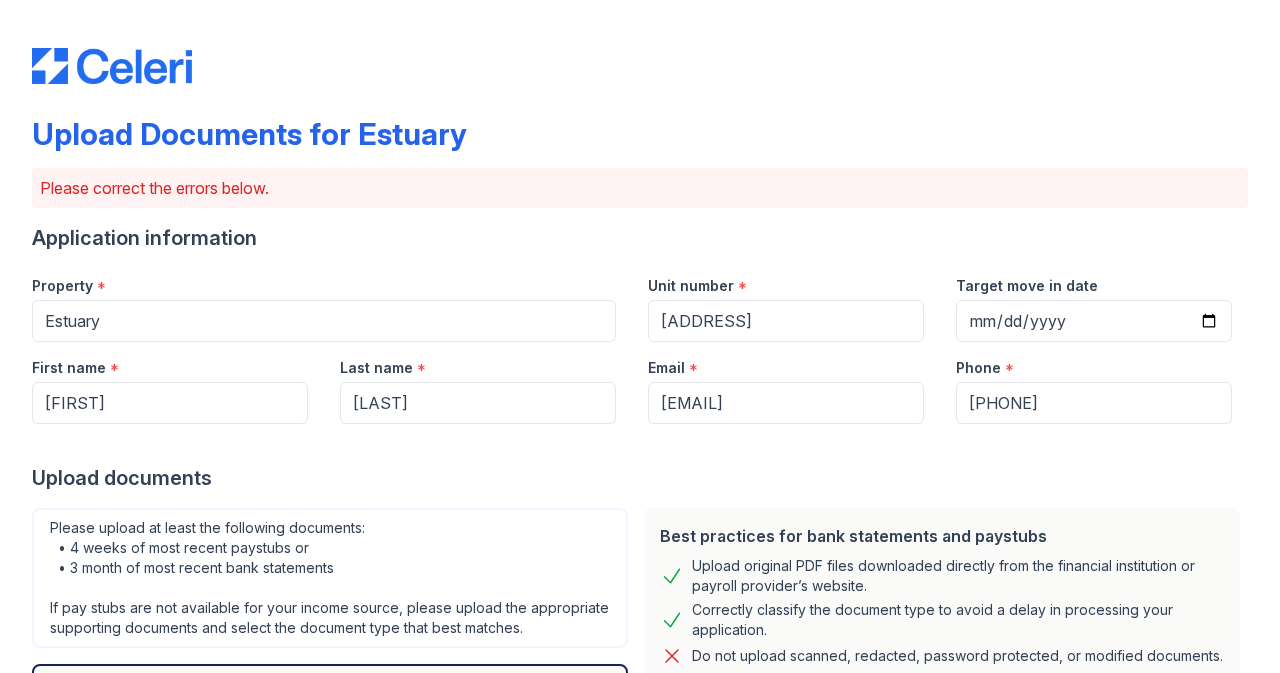 scroll, scrollTop: 642, scrollLeft: 0, axis: vertical 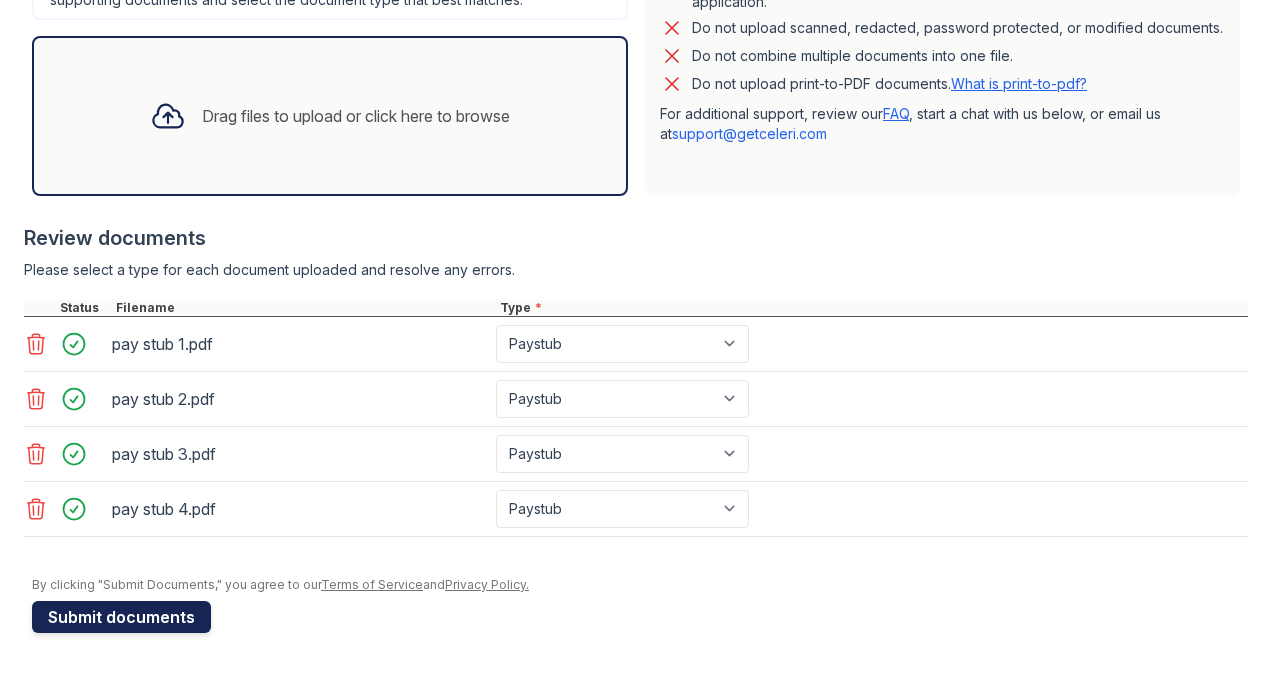 click on "Submit documents" at bounding box center [121, 617] 